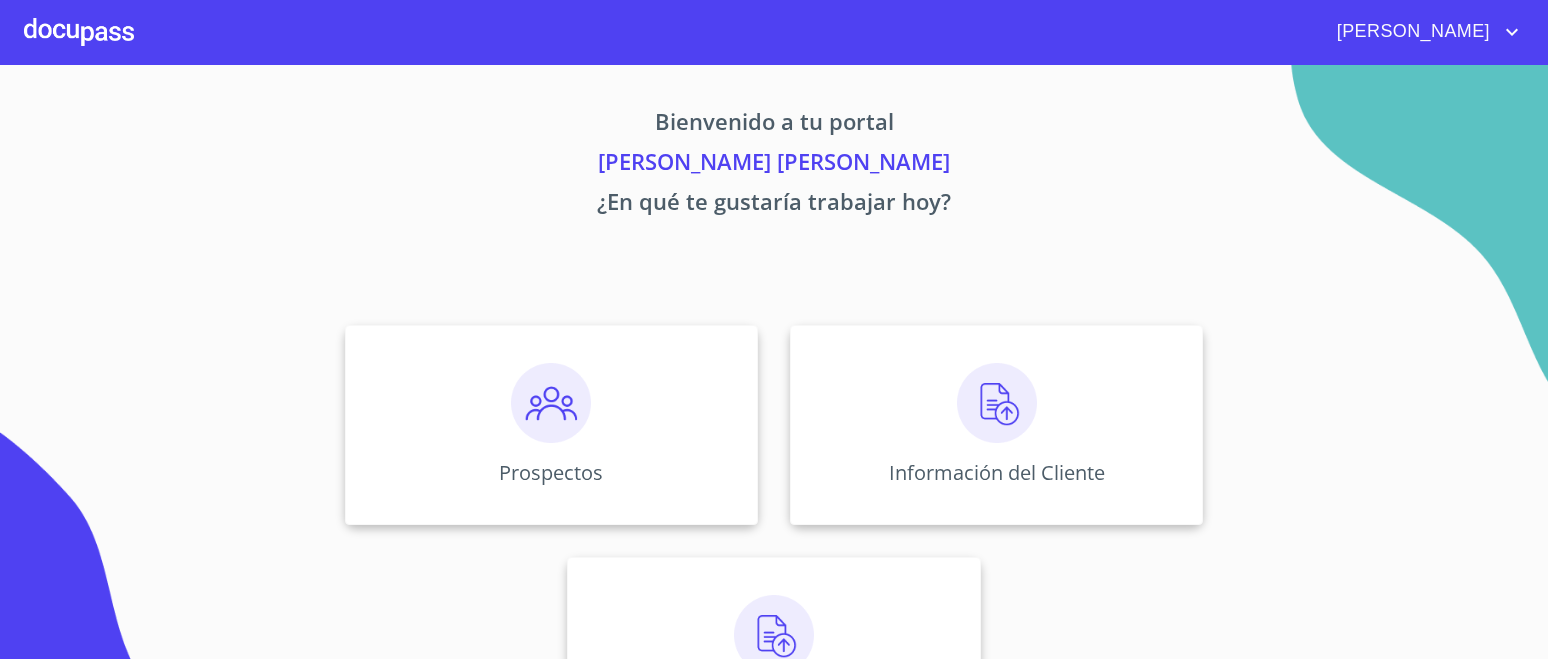 scroll, scrollTop: 0, scrollLeft: 0, axis: both 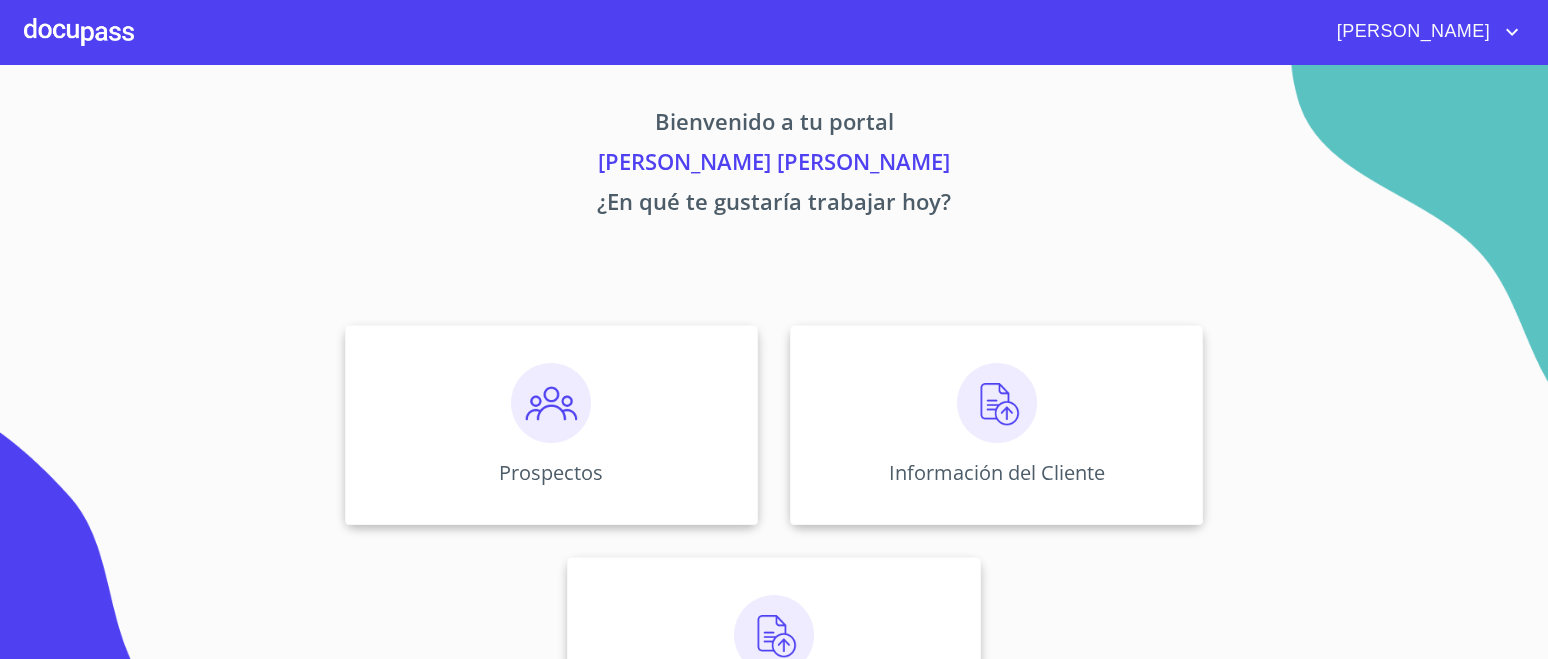 click at bounding box center (997, 403) 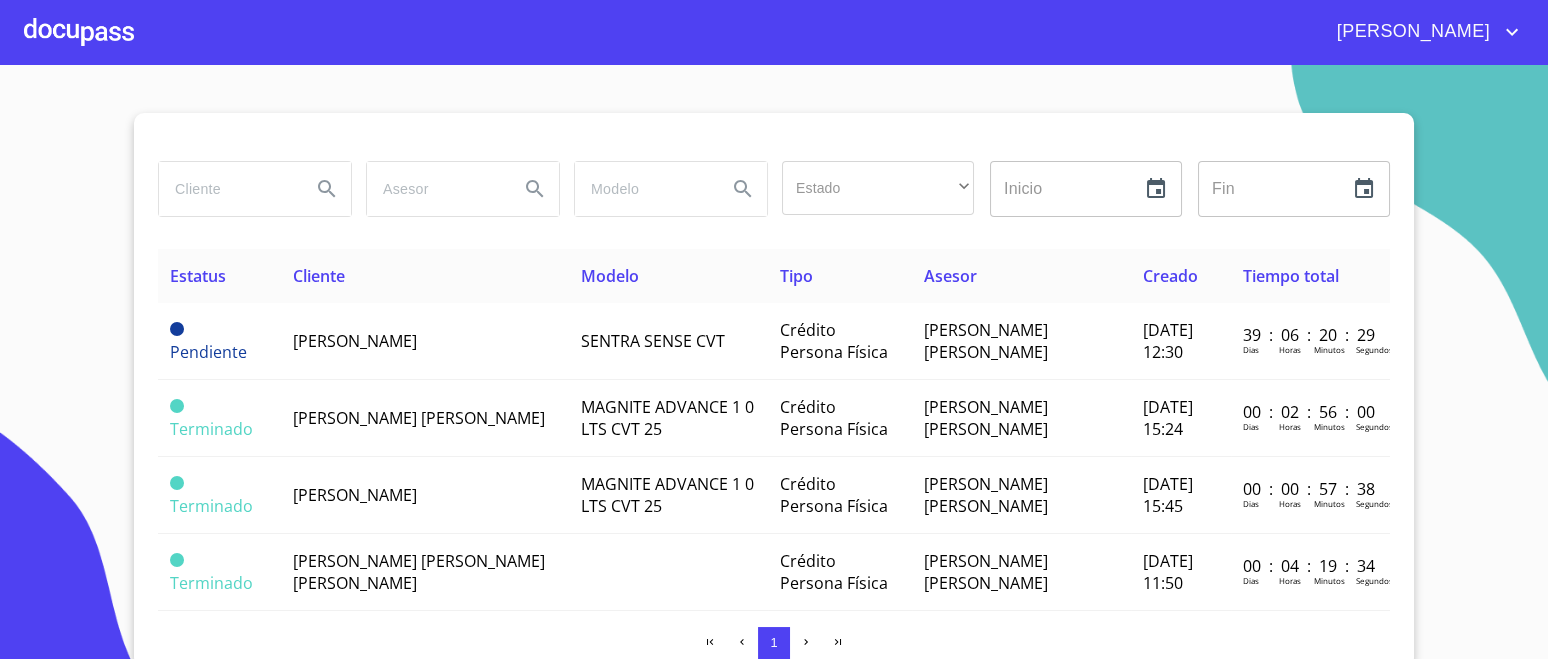 click on "[PERSON_NAME] [PERSON_NAME]" at bounding box center (419, 418) 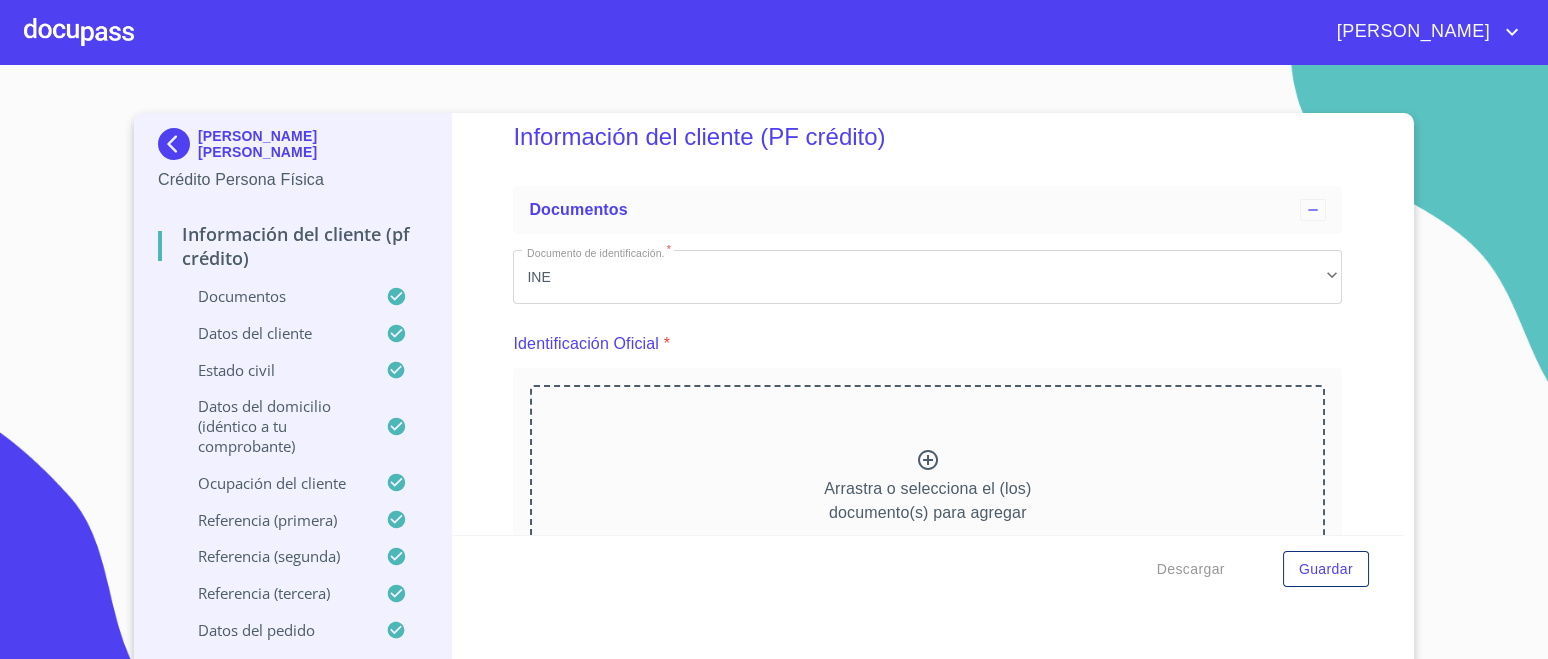 scroll, scrollTop: 49, scrollLeft: 0, axis: vertical 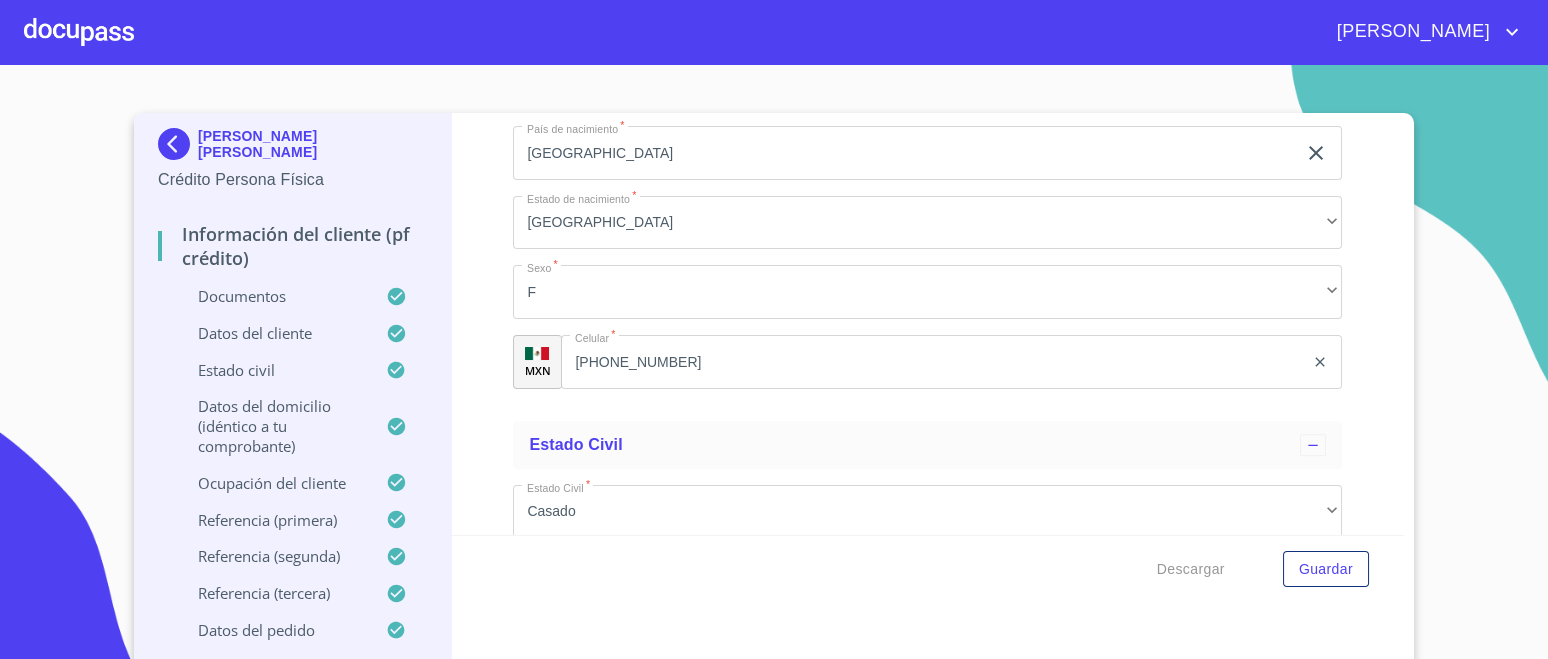 click at bounding box center [821, -716] 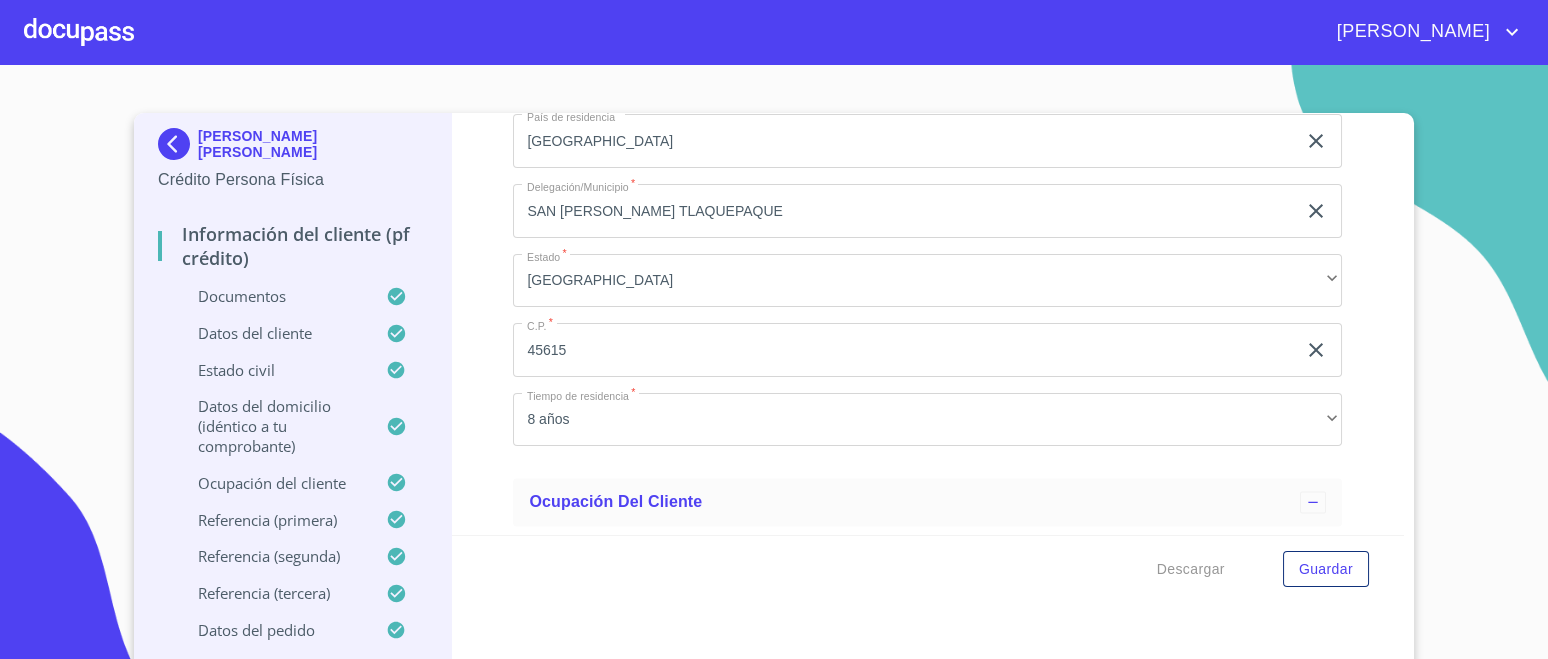 scroll, scrollTop: 8178, scrollLeft: 0, axis: vertical 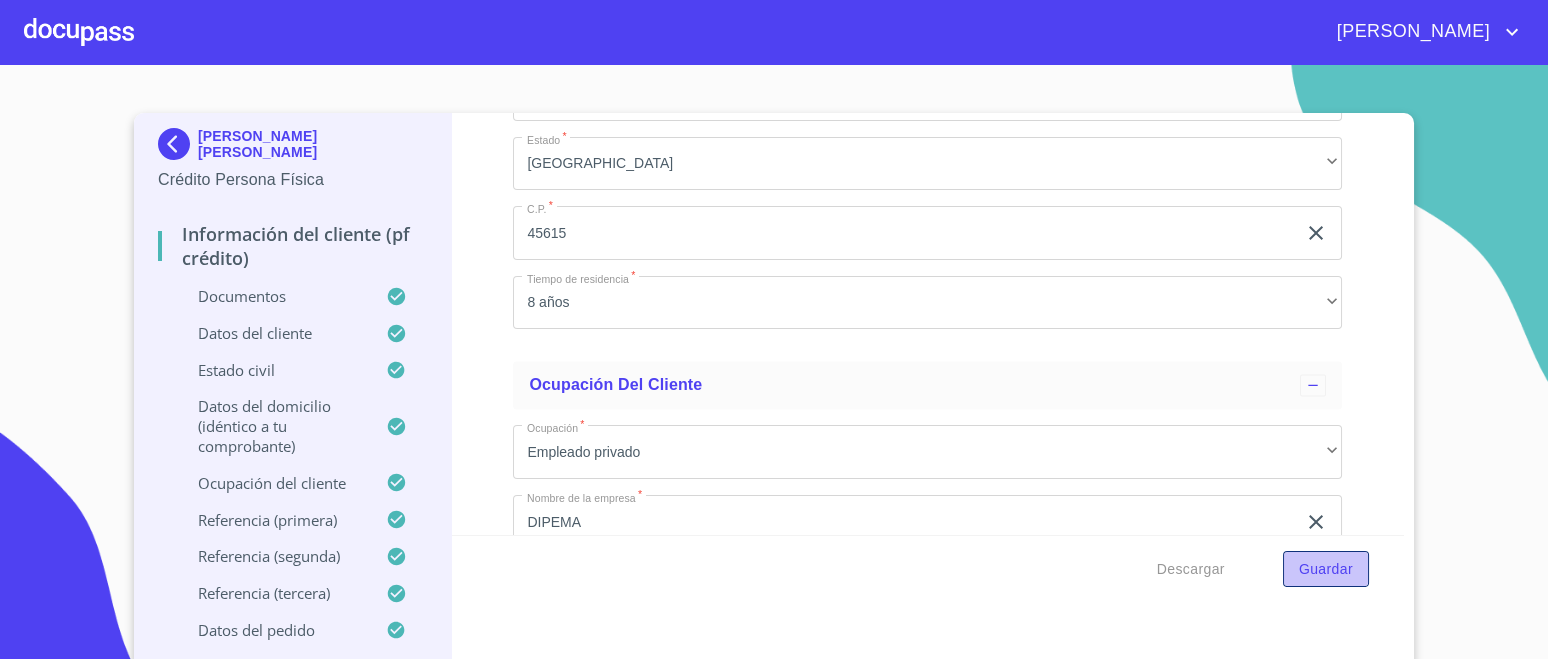 click on "Guardar" at bounding box center [1326, 569] 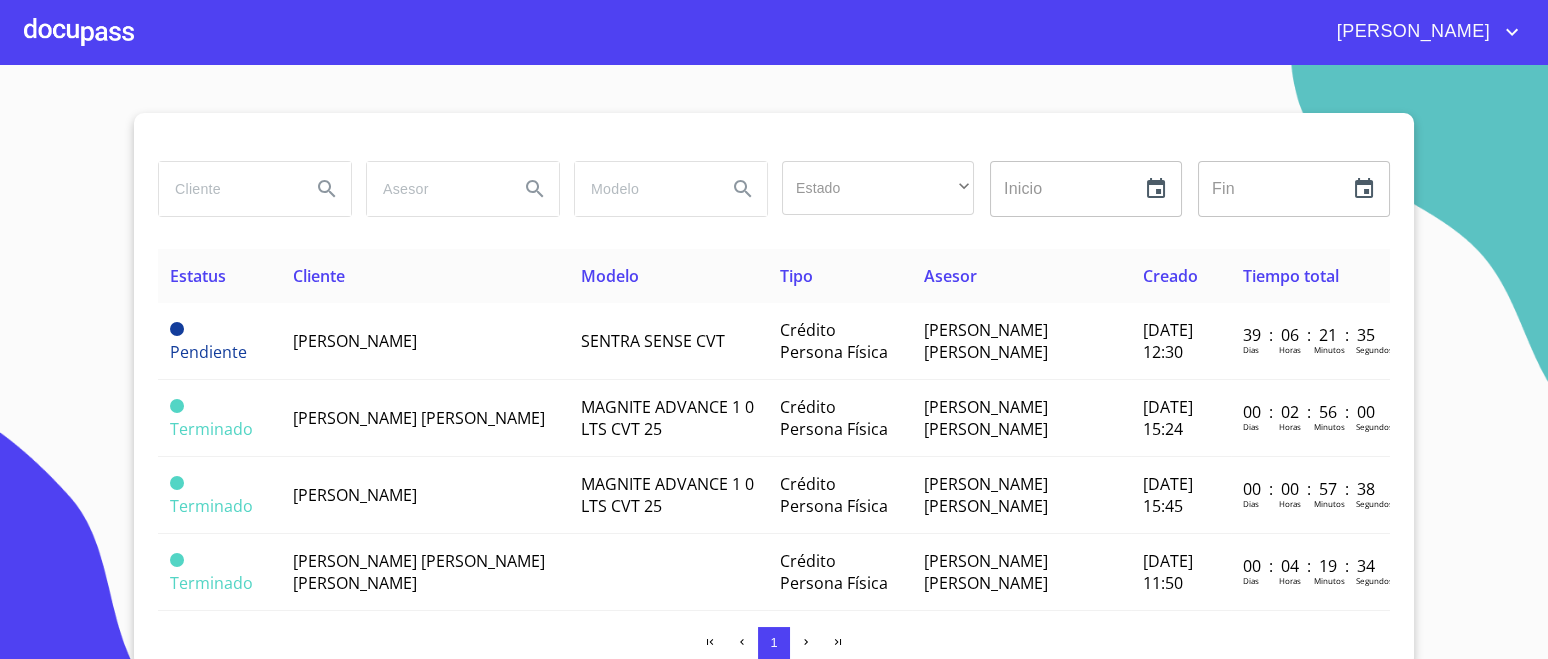 click on "[PERSON_NAME] [PERSON_NAME]" at bounding box center (419, 418) 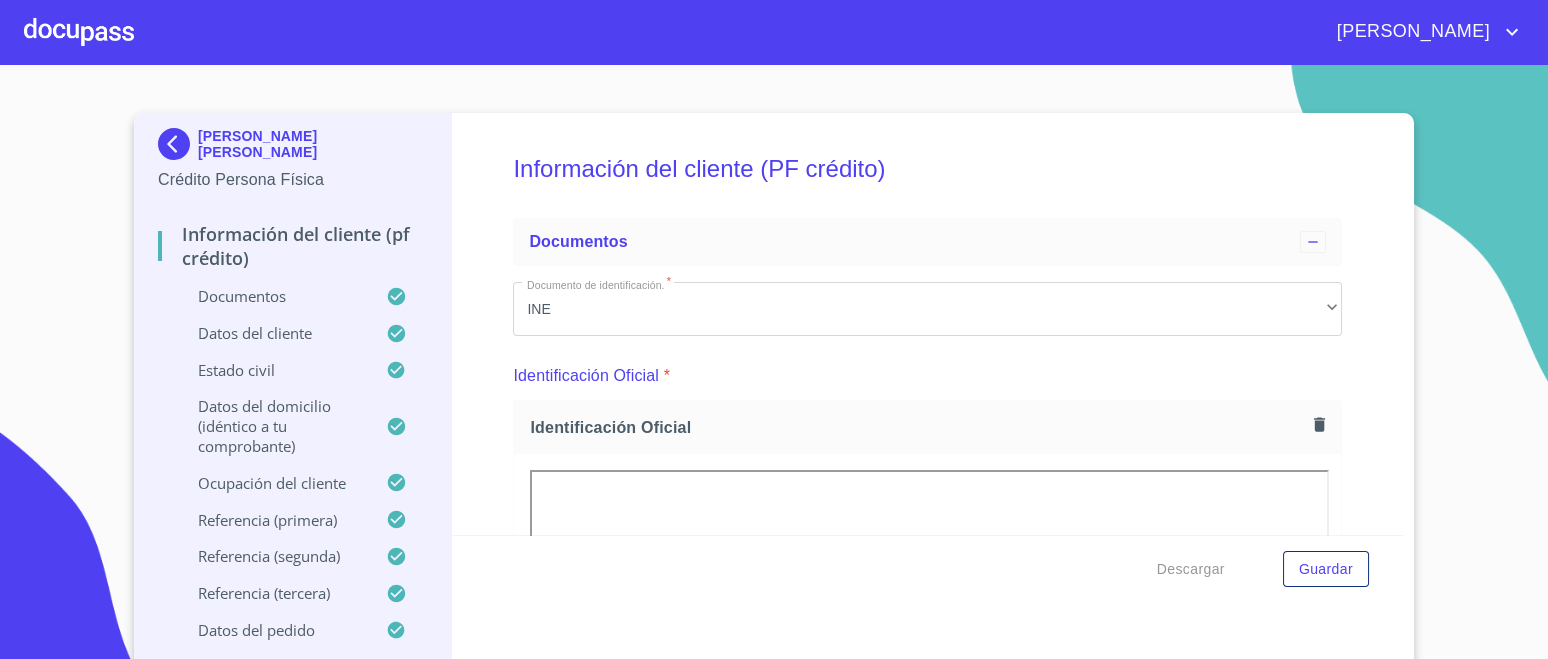 click on "MARTA URBINO HERNANDEZ Crédito Persona Física Información del cliente (PF crédito) Documentos Datos del cliente Estado Civil Datos del domicilio (idéntico a tu comprobante) Ocupación del Cliente Referencia (primera) Referencia (segunda) Referencia (tercera) Datos del pedido Credinissan (PF crédito) Asignación de Ventas Información del cliente (PF crédito)   Documentos Documento de identificación.   * INE ​ Identificación Oficial * Identificación Oficial Identificación Oficial Identificación Oficial Comprobante de Domicilio * Arrastra o selecciona el (los) documento(s) para agregar Fuente de ingresos   * Empleado S. Privado/S. Público ​ Comprobante de Ingresos mes 1 * Arrastra o selecciona el (los) documento(s) para agregar Comprobante de Ingresos mes 2 Arrastra o selecciona el (los) documento(s) para agregar Comprobante de Ingresos mes 3 Comprobante de Ingresos mes 3 Comprobante de Ingresos mes 3 CURP * Arrastra o selecciona el (los) documento(s) para agregar documento(s) para agregar" at bounding box center [774, 393] 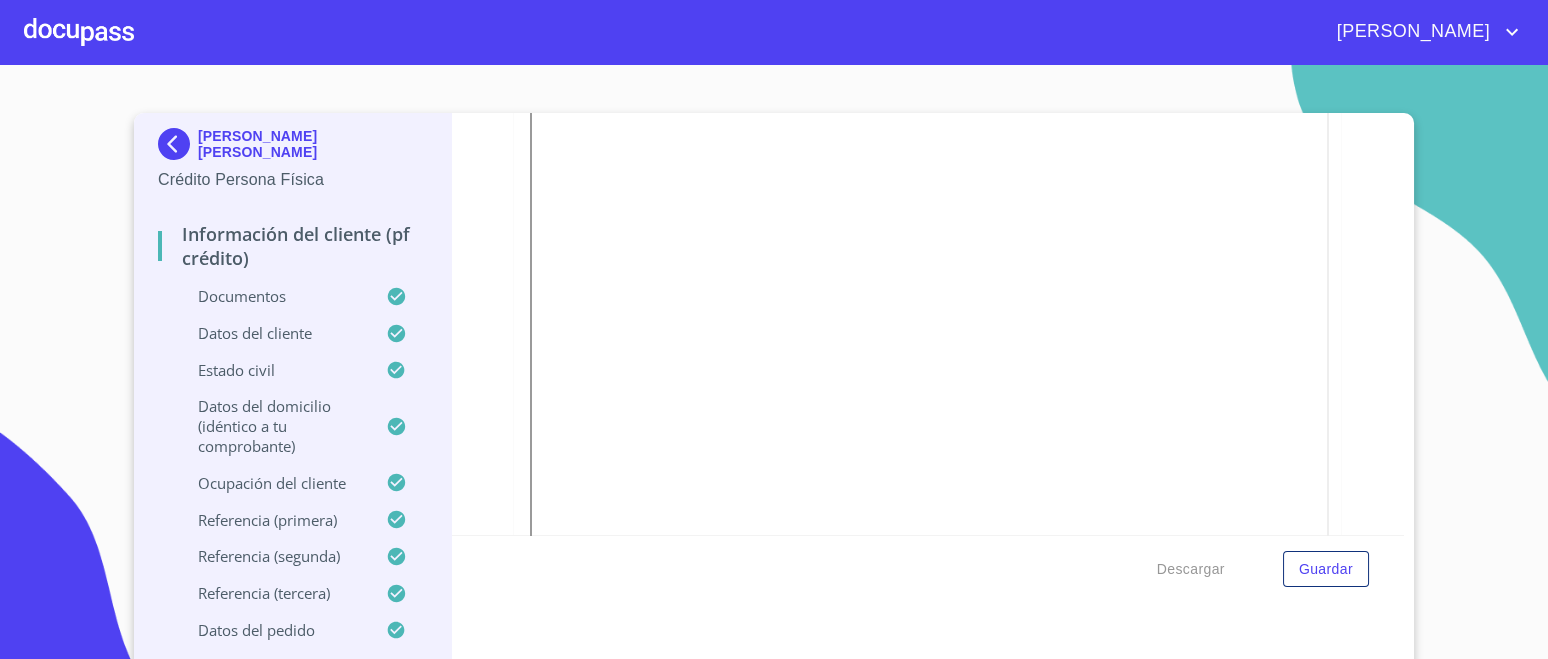 scroll, scrollTop: 0, scrollLeft: 0, axis: both 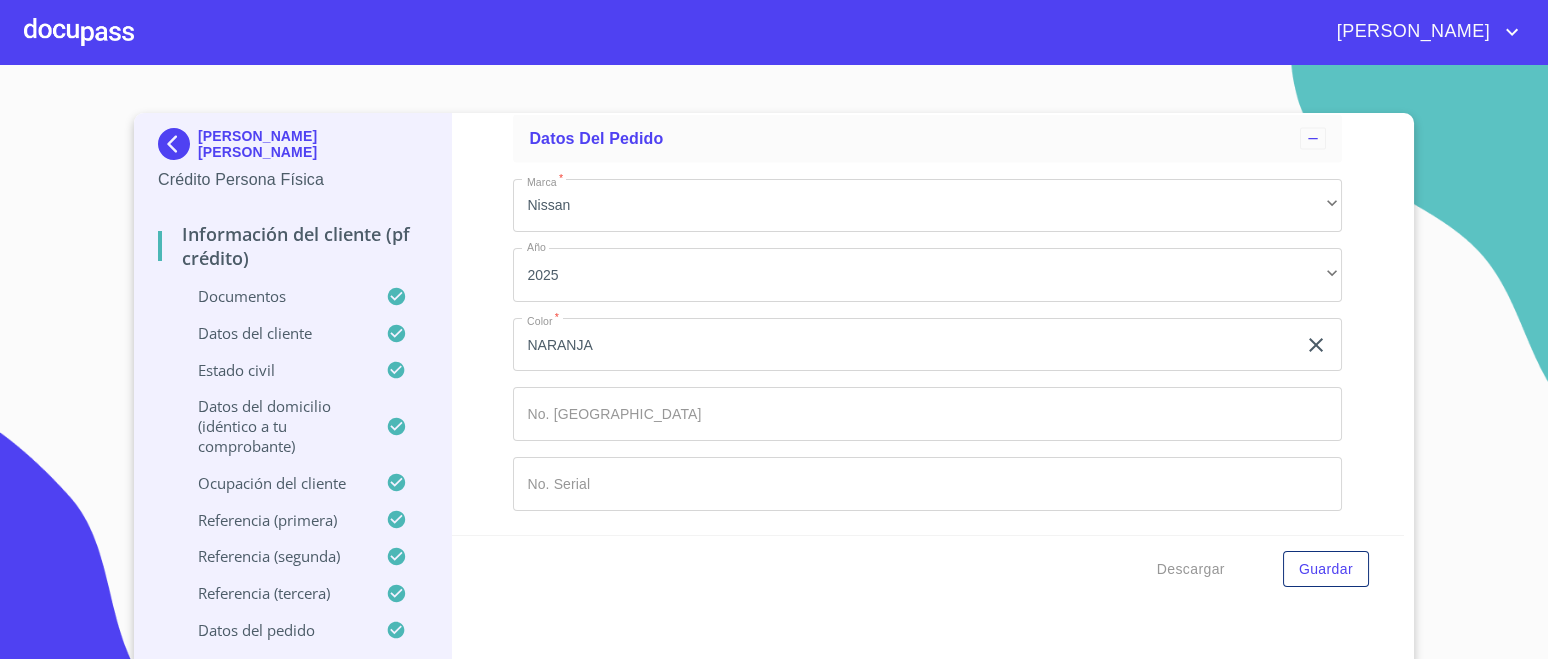 click on "Documento de identificación.   *" at bounding box center (904, -5579) 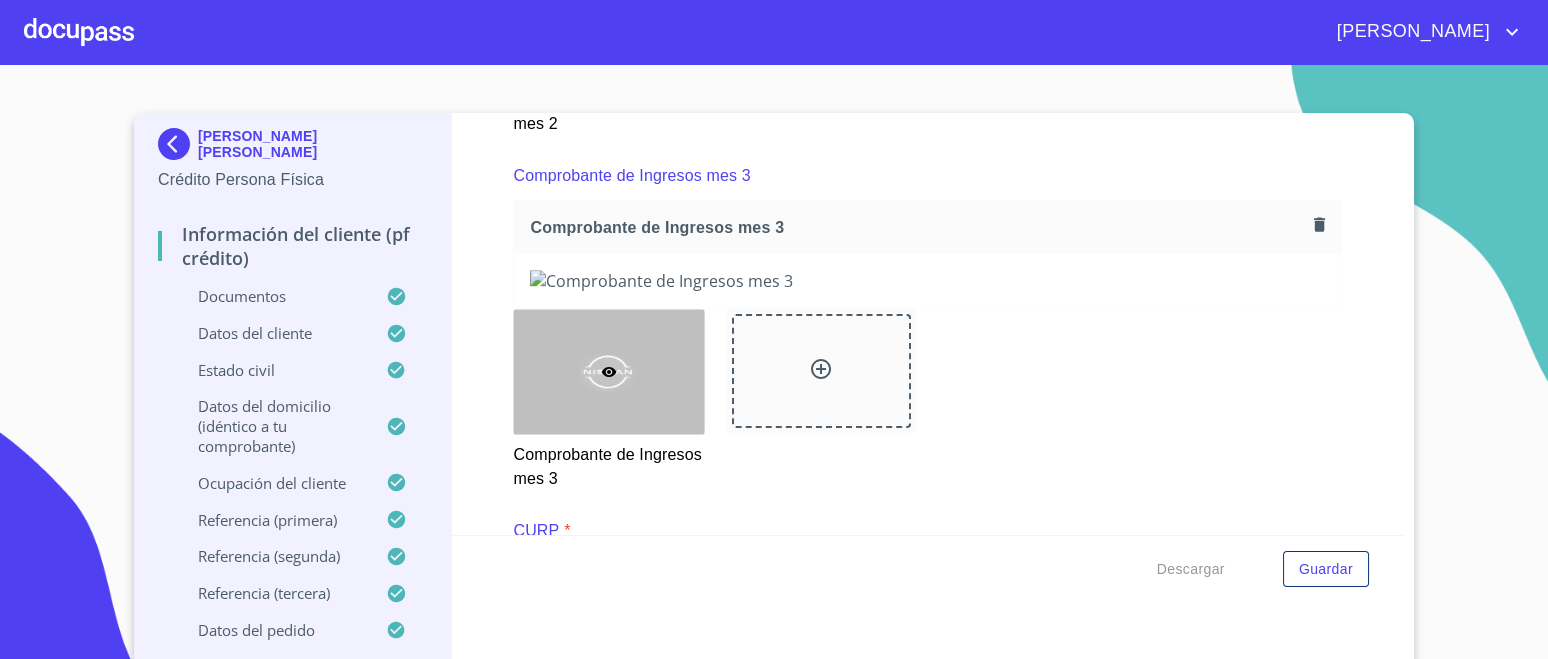 scroll, scrollTop: 3748, scrollLeft: 0, axis: vertical 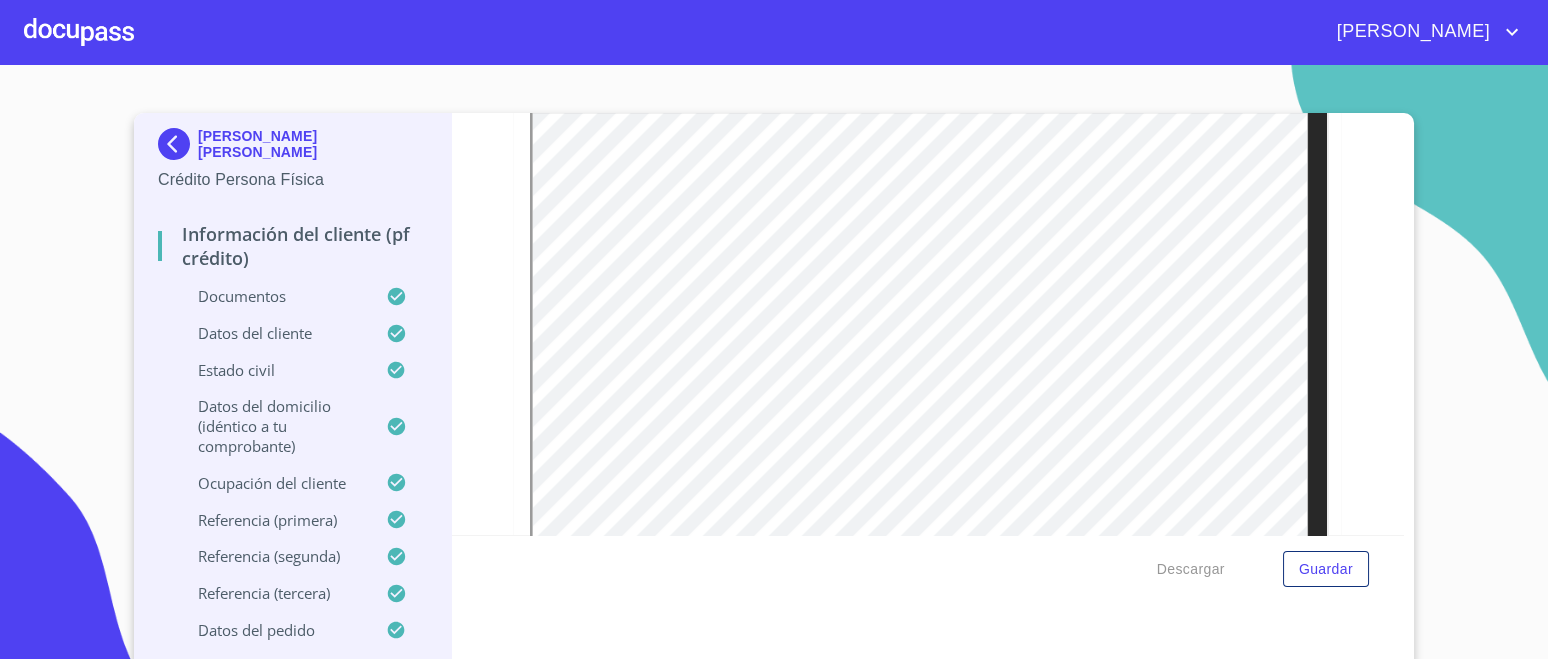 click 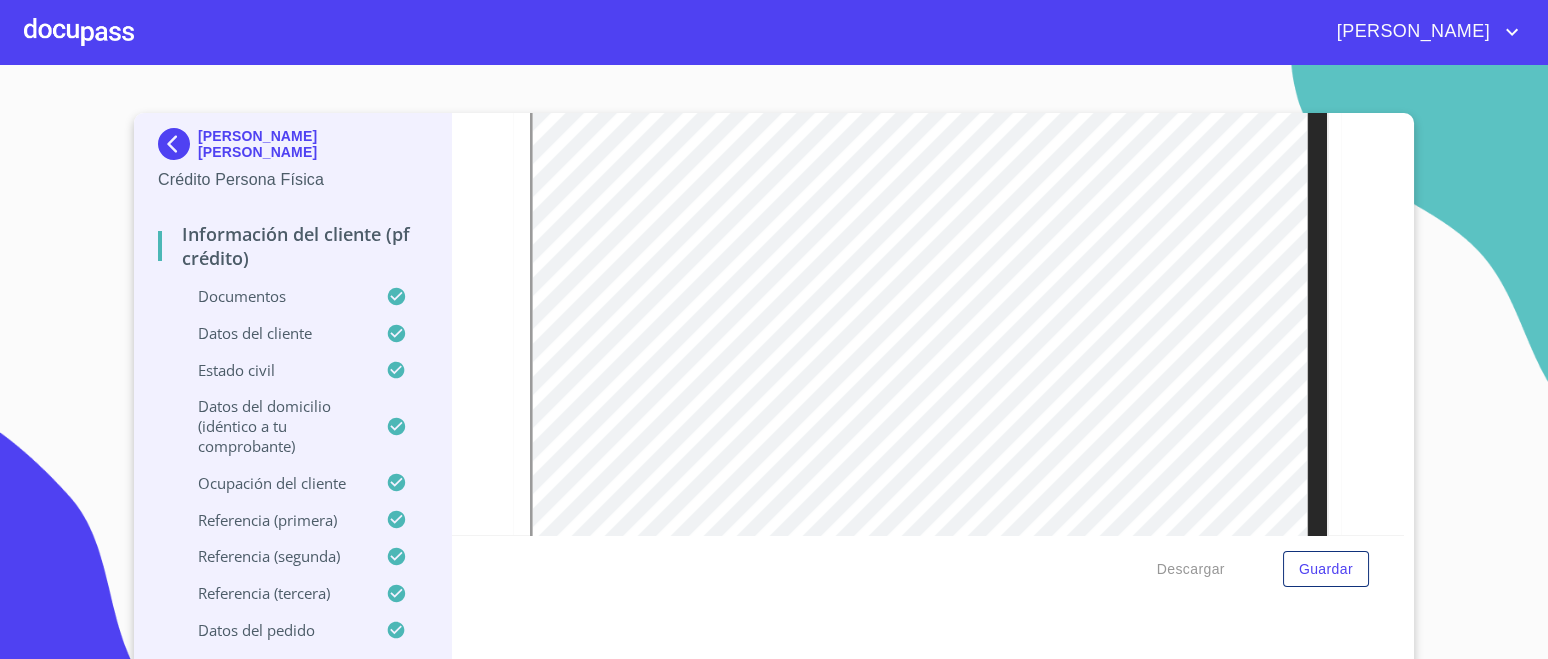 scroll, scrollTop: 2966, scrollLeft: 0, axis: vertical 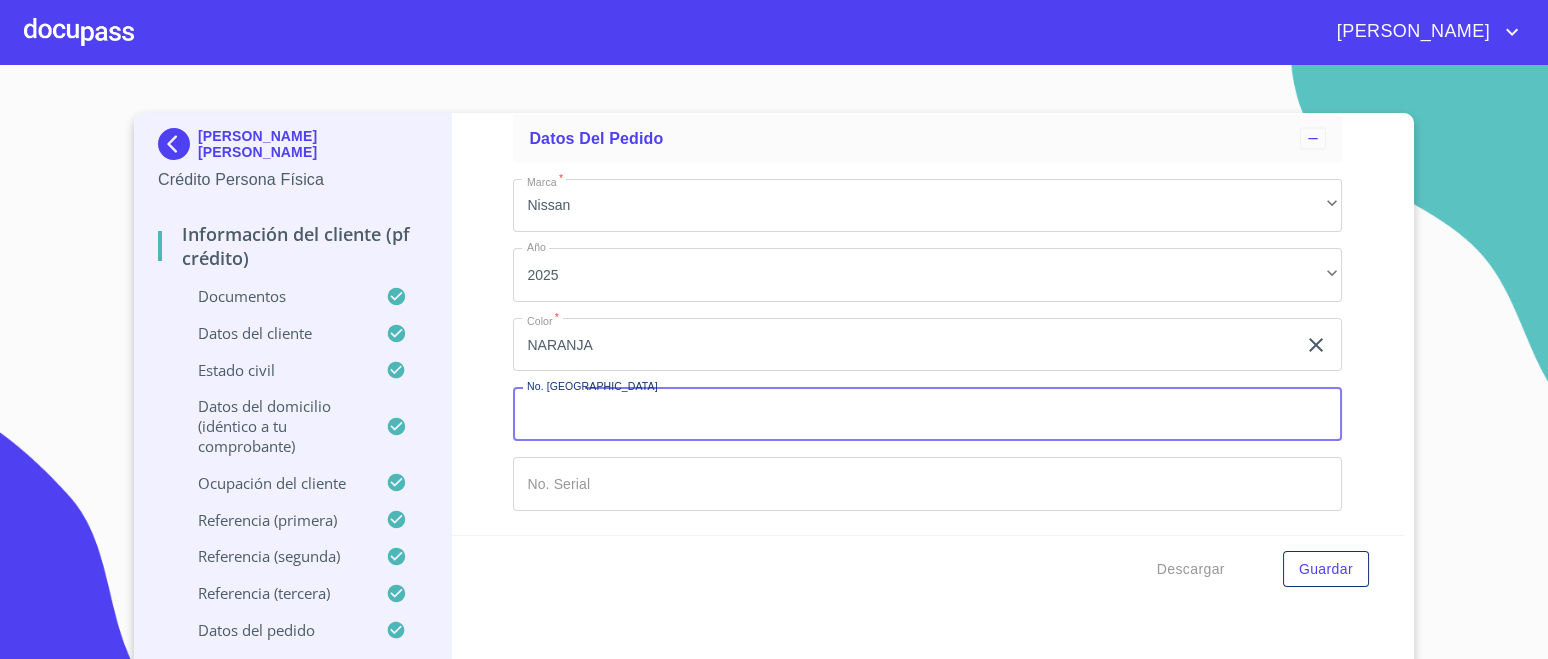 click on "Documento de identificación.   *" at bounding box center (927, 414) 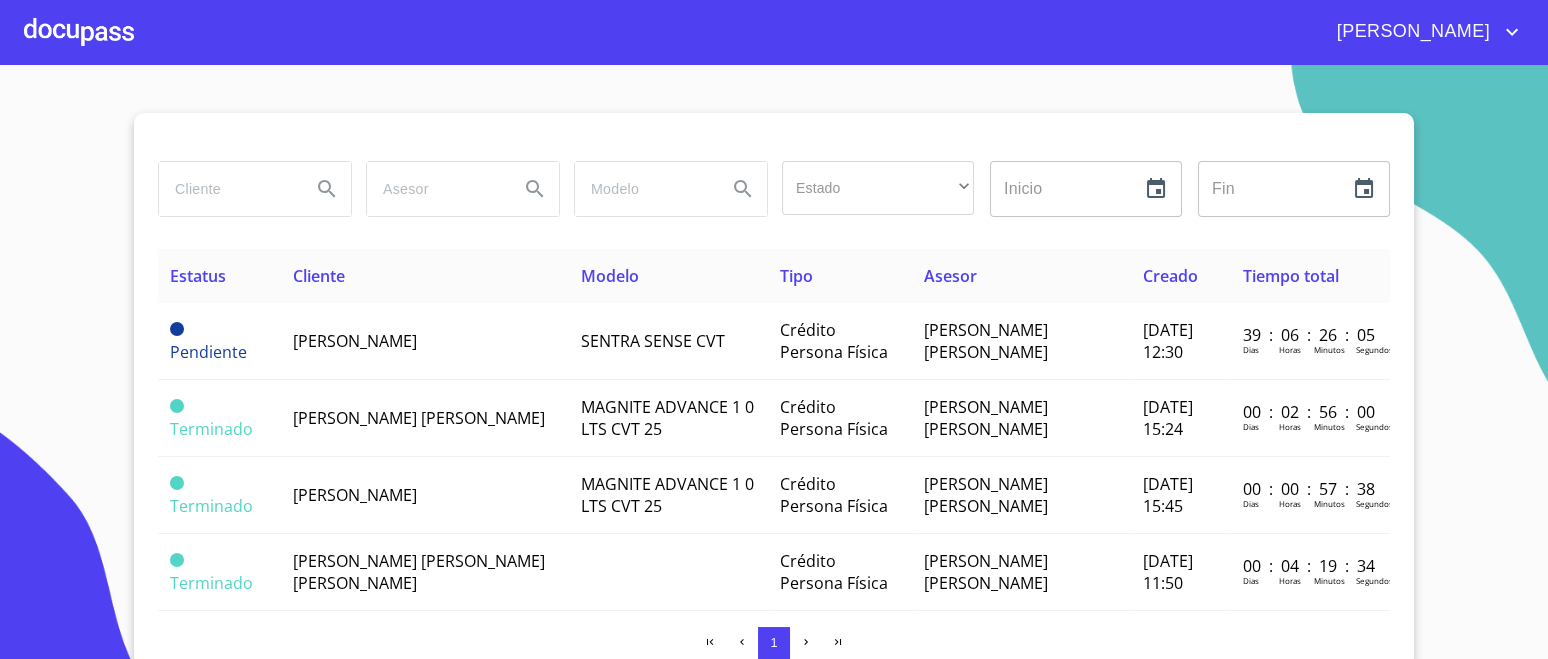 click at bounding box center [79, 32] 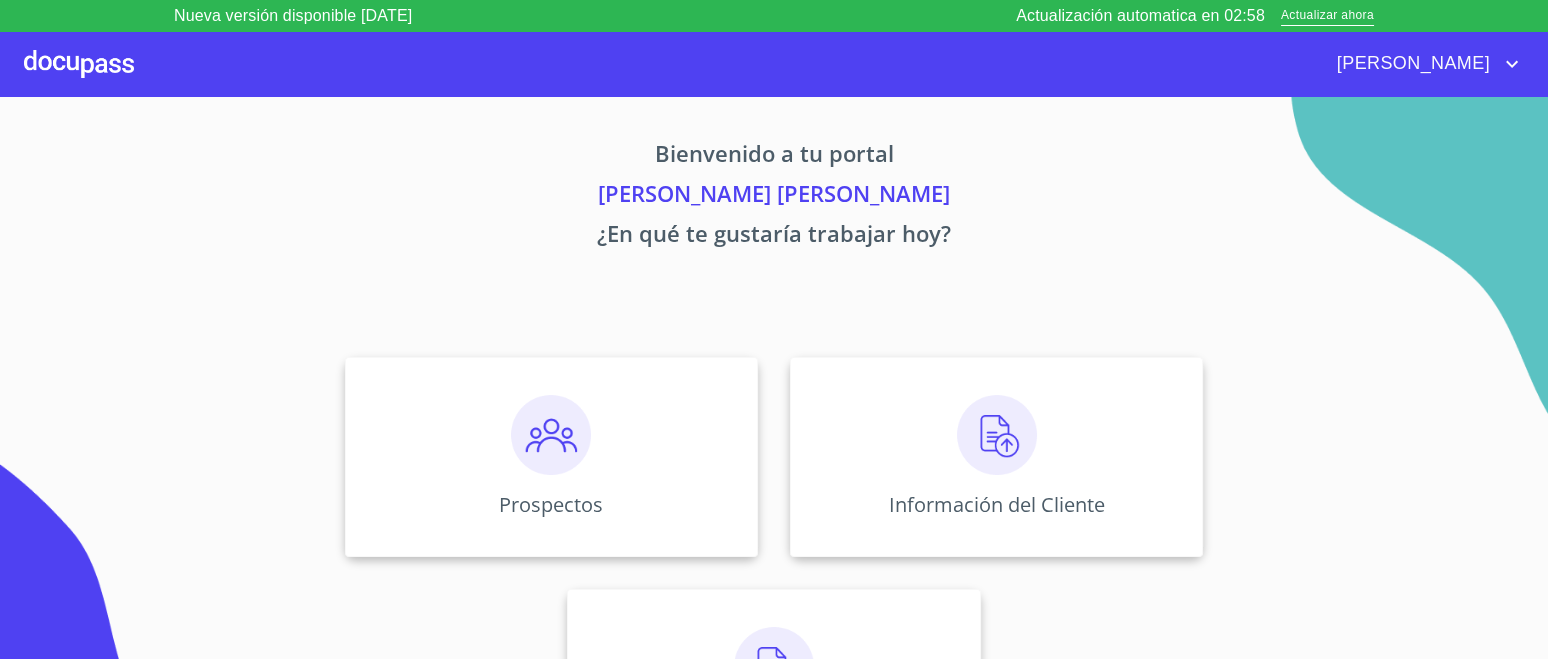 scroll, scrollTop: 113, scrollLeft: 0, axis: vertical 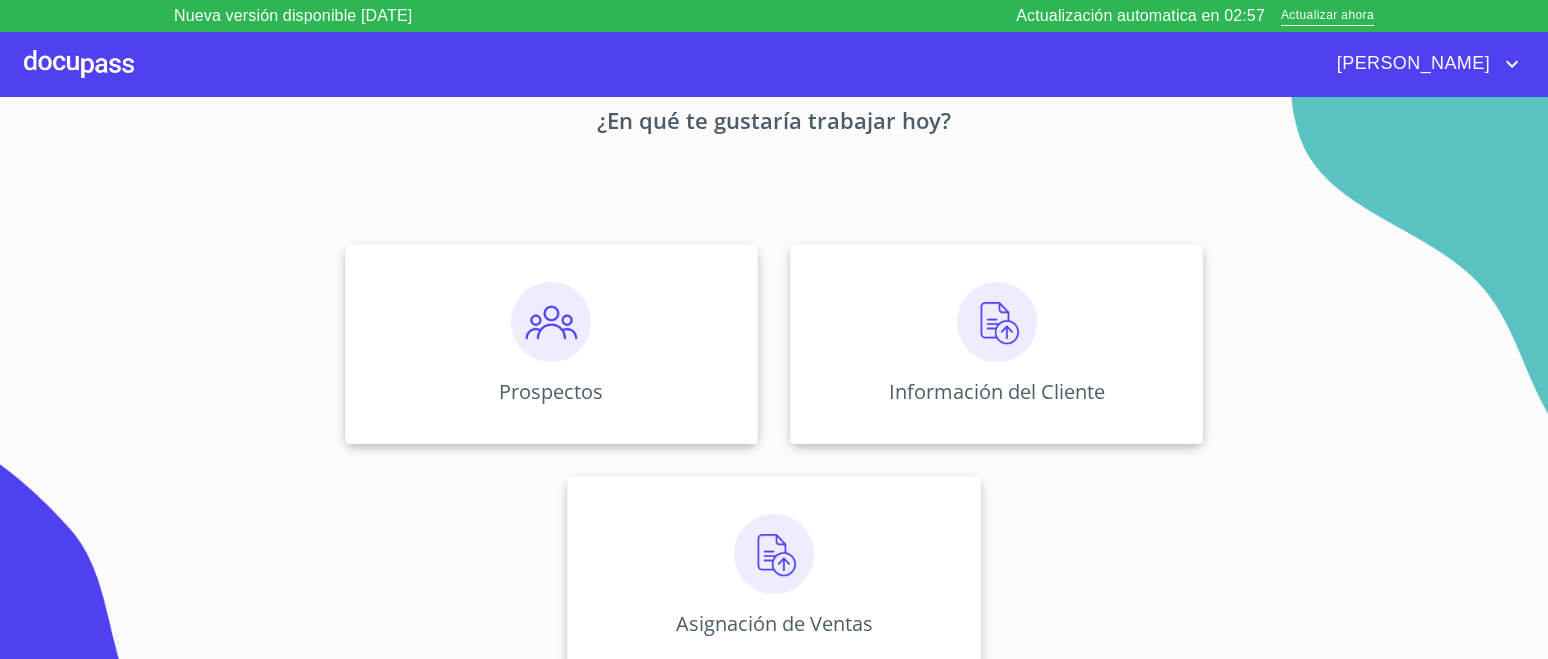 click on "Asignación de Ventas" at bounding box center (773, 576) 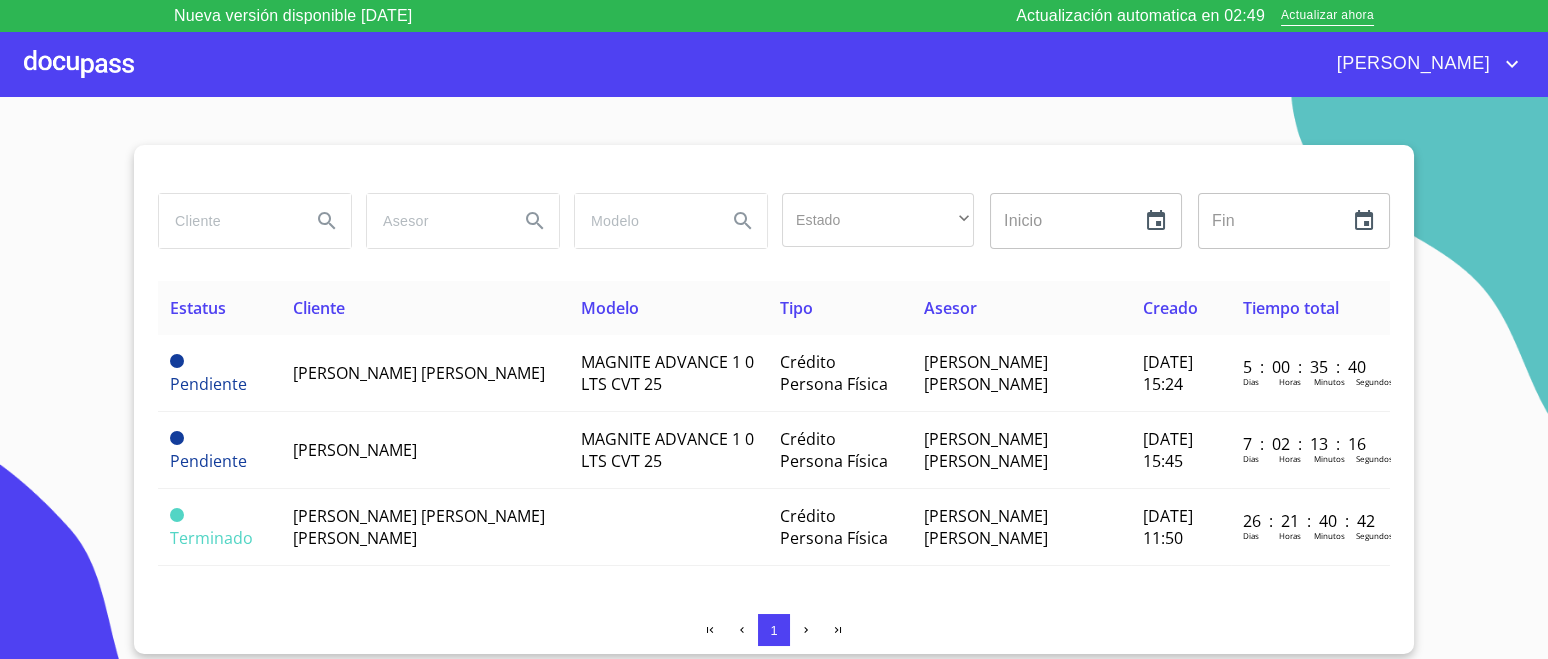 click on "[PERSON_NAME] [PERSON_NAME]" at bounding box center (419, 373) 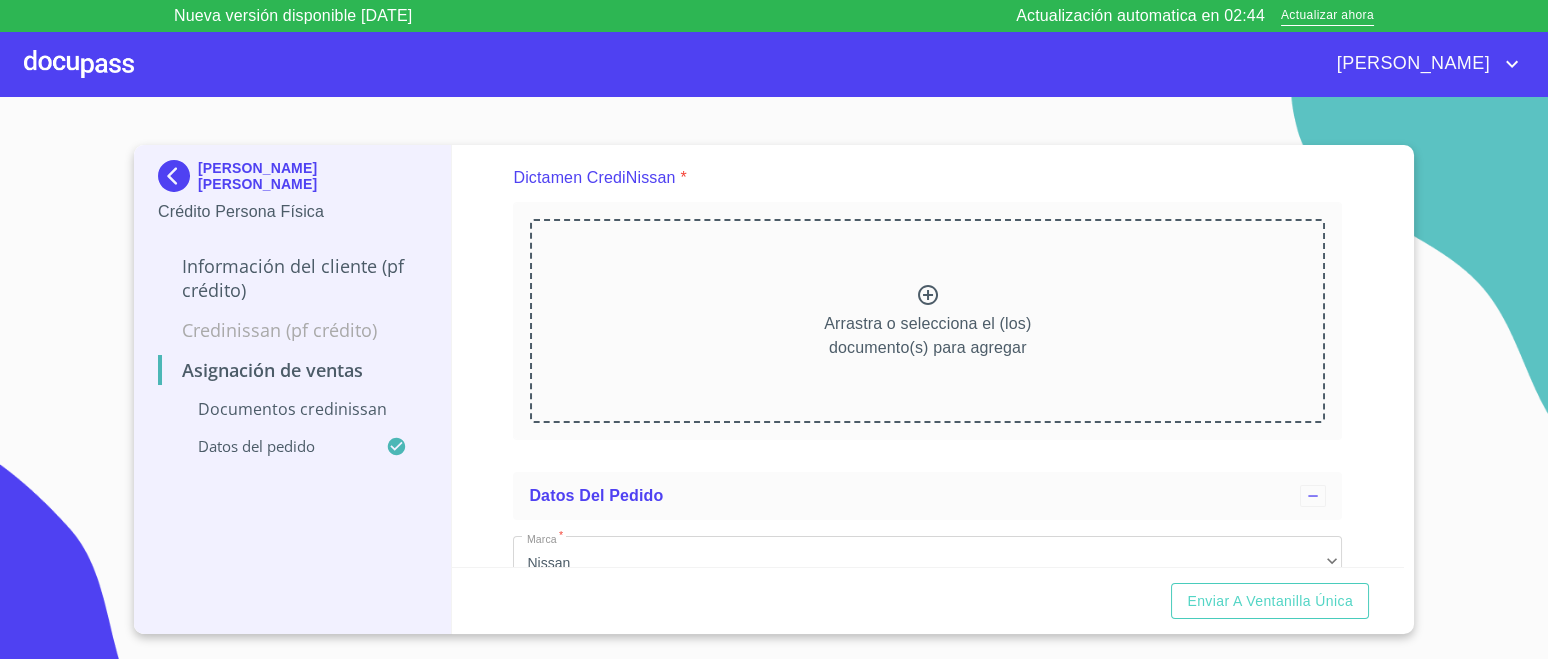scroll, scrollTop: 173, scrollLeft: 0, axis: vertical 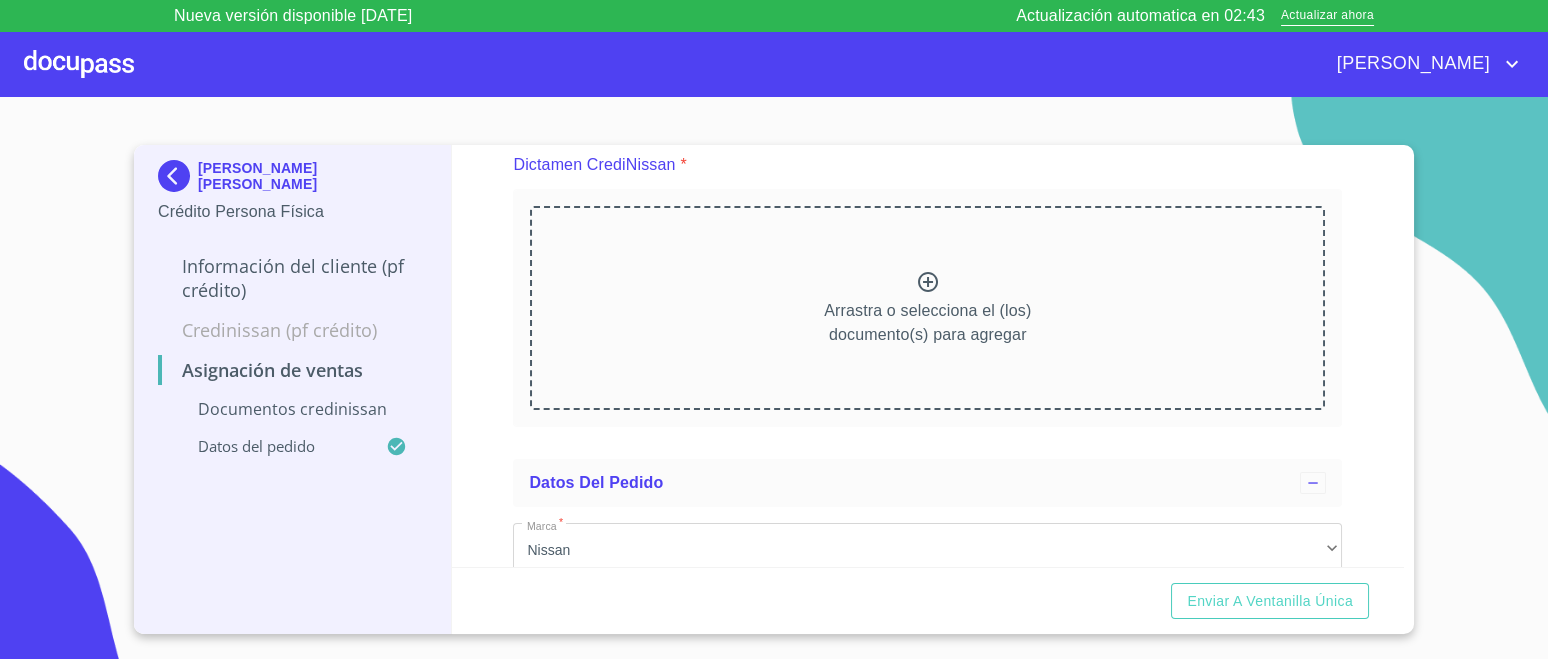 click 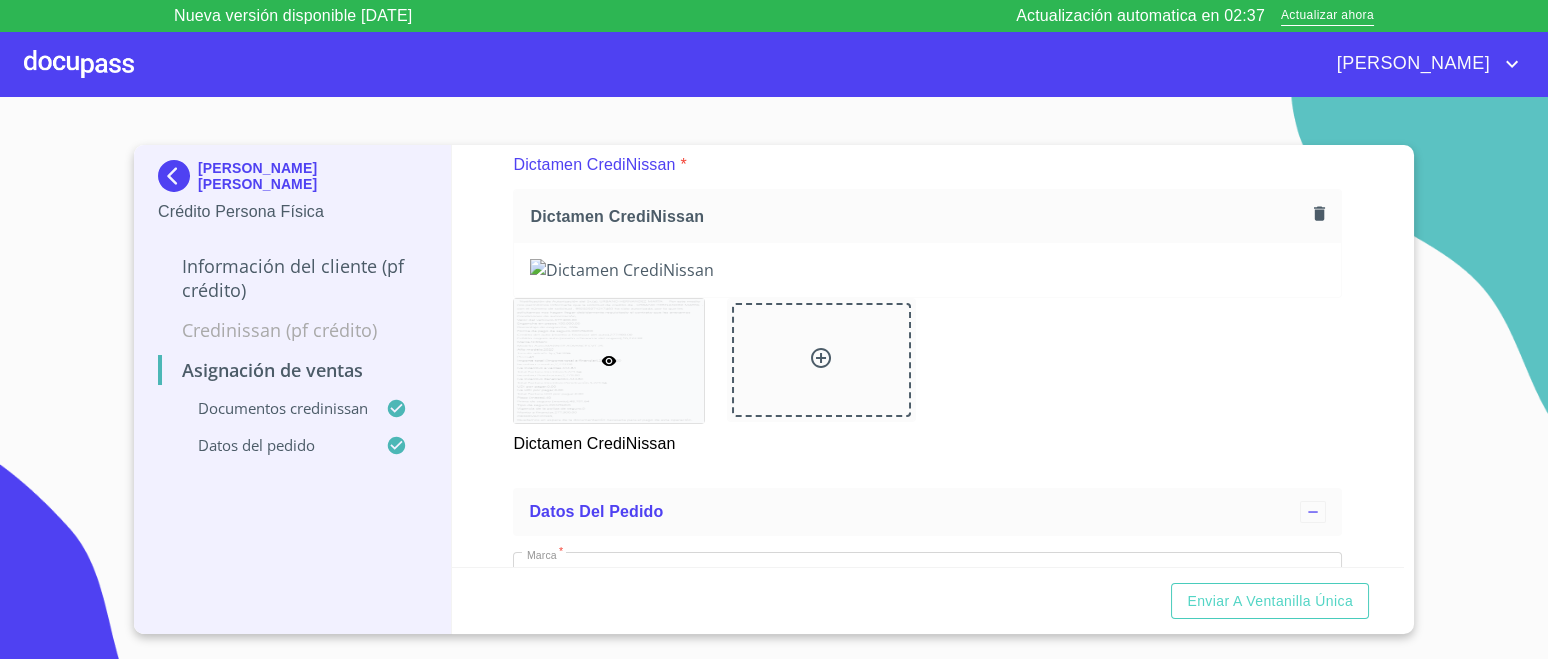 click on "Asignación de Ventas   Documentos CrediNissan Dictamen CrediNissan * Dictamen CrediNissan Dictamen CrediNissan Datos del pedido Marca   * Nissan ​ Año 2025 ​ Color   * NARANJA ​ No. Pedido ​ No. Serial ​" at bounding box center [928, 356] 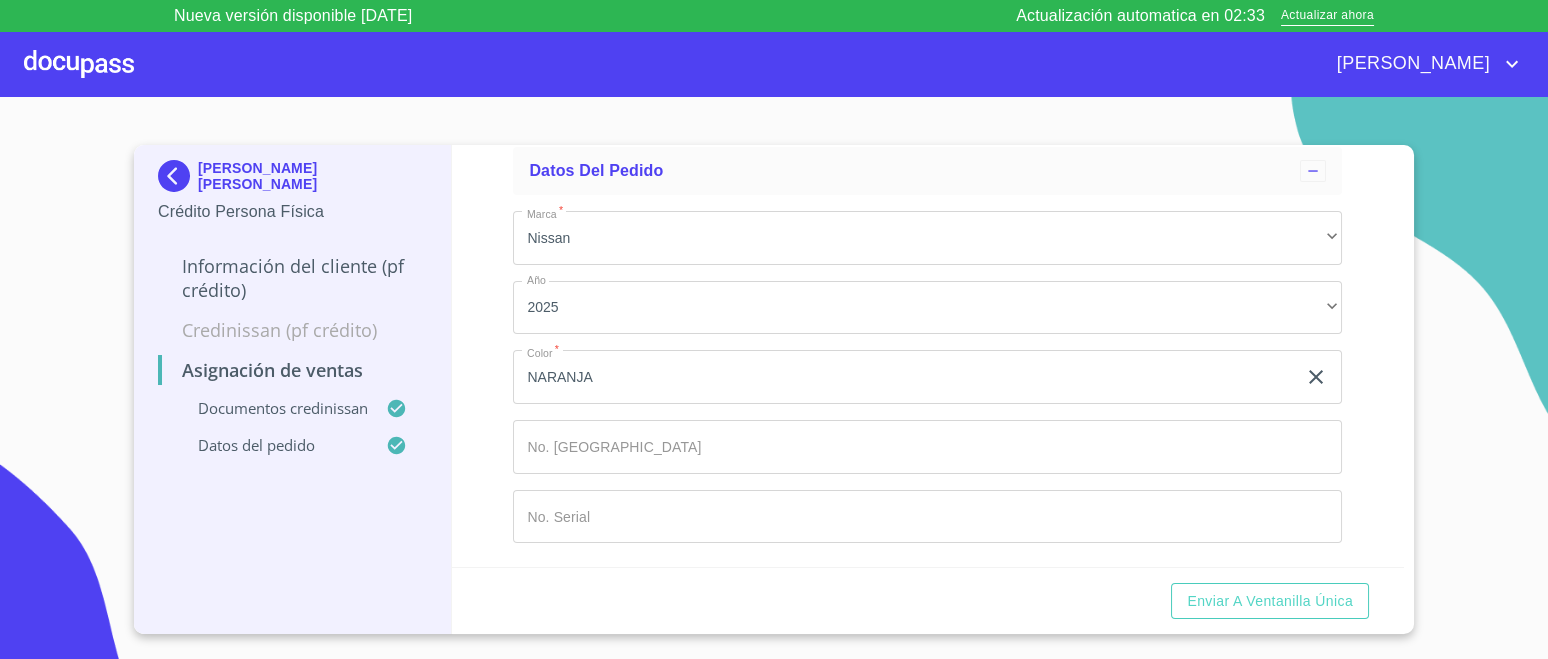 scroll, scrollTop: 1456, scrollLeft: 0, axis: vertical 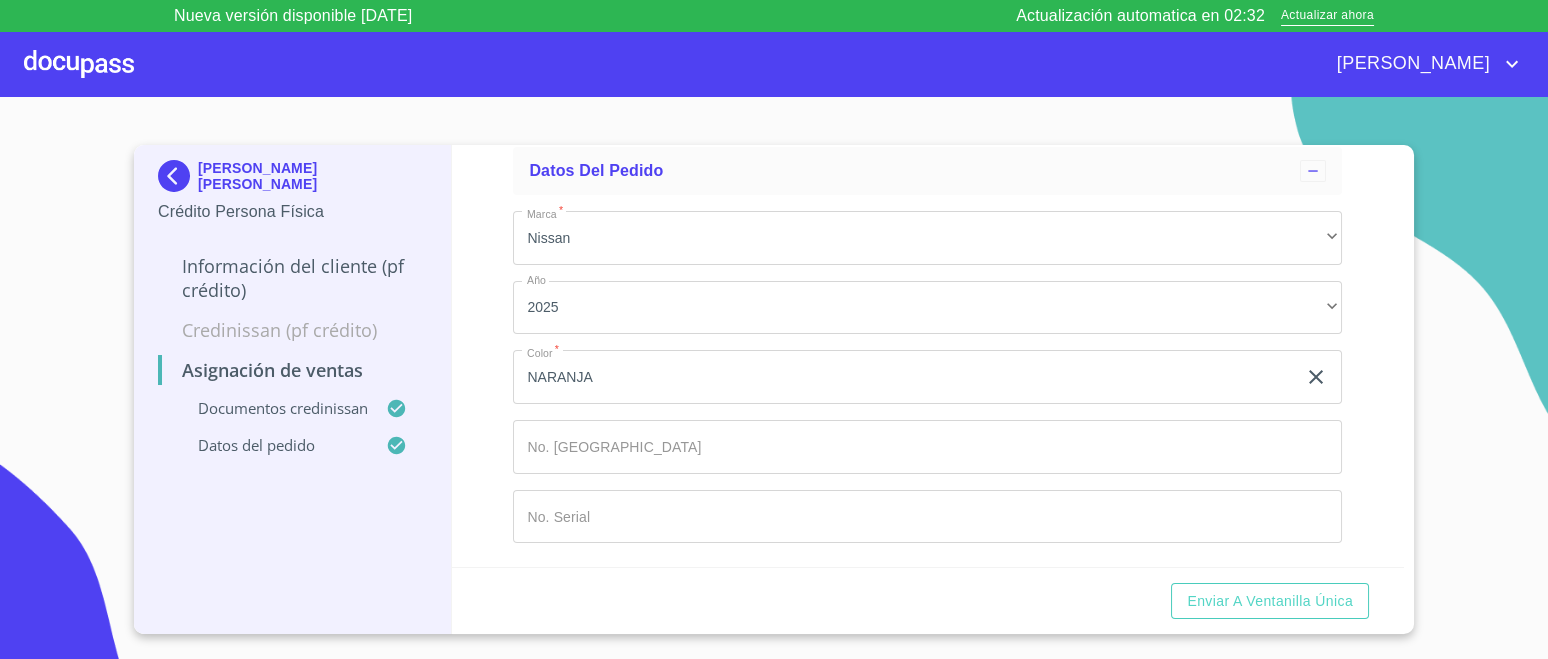 click on "Marca   *" at bounding box center (904, 377) 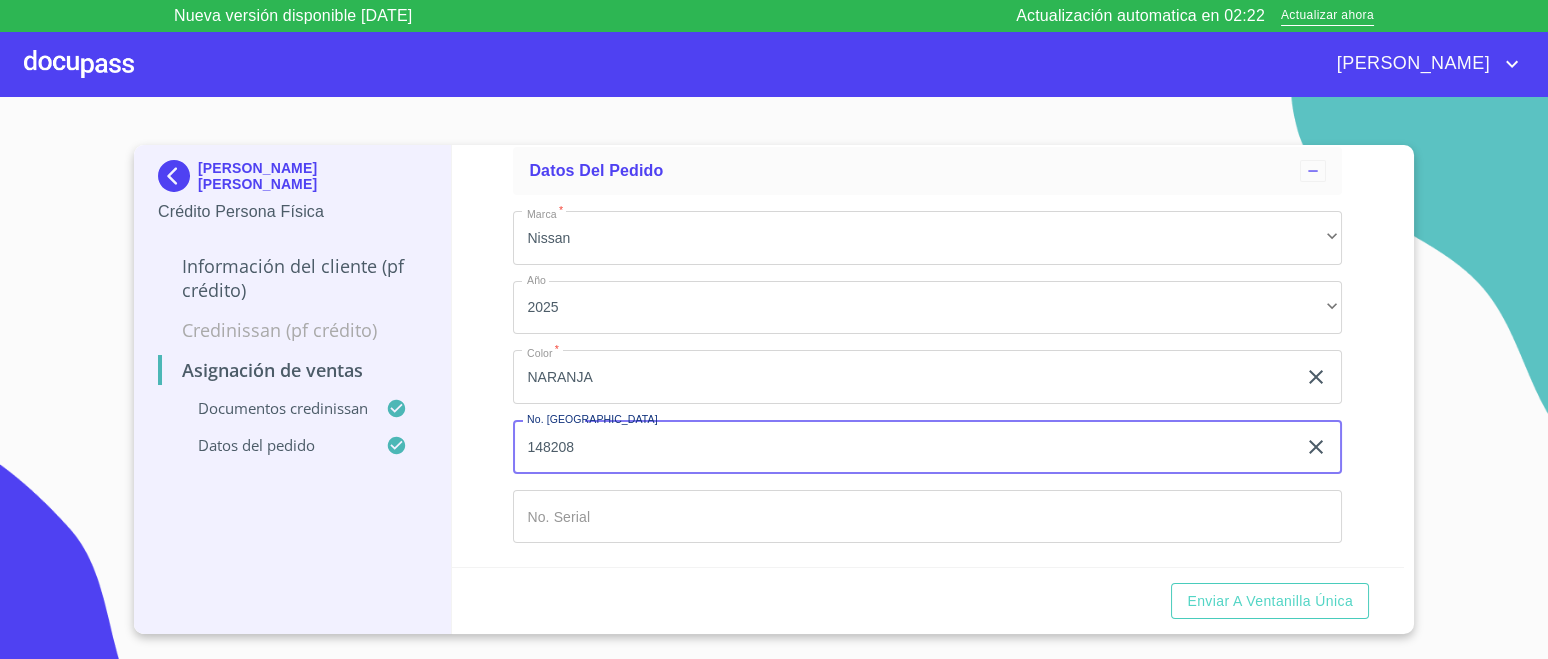 type on "148208" 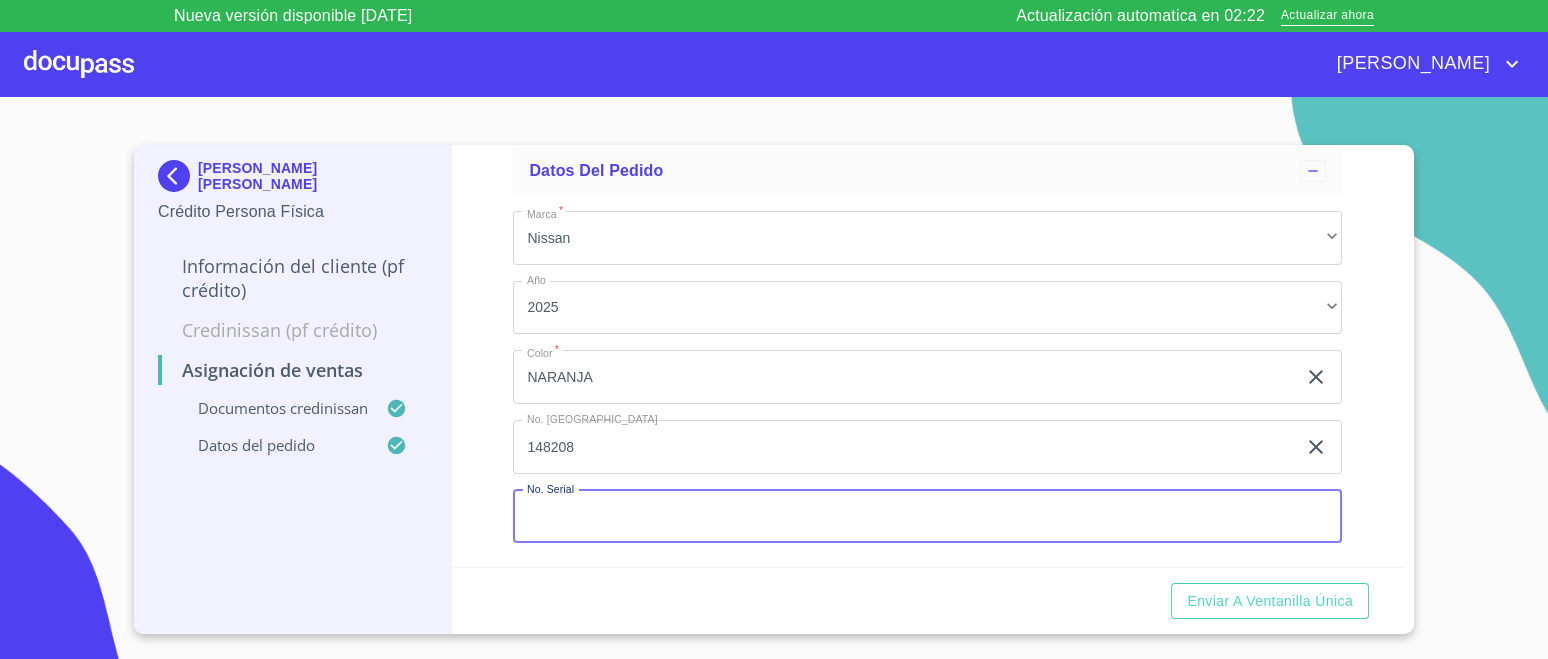 click on "Marca   *" at bounding box center [927, 517] 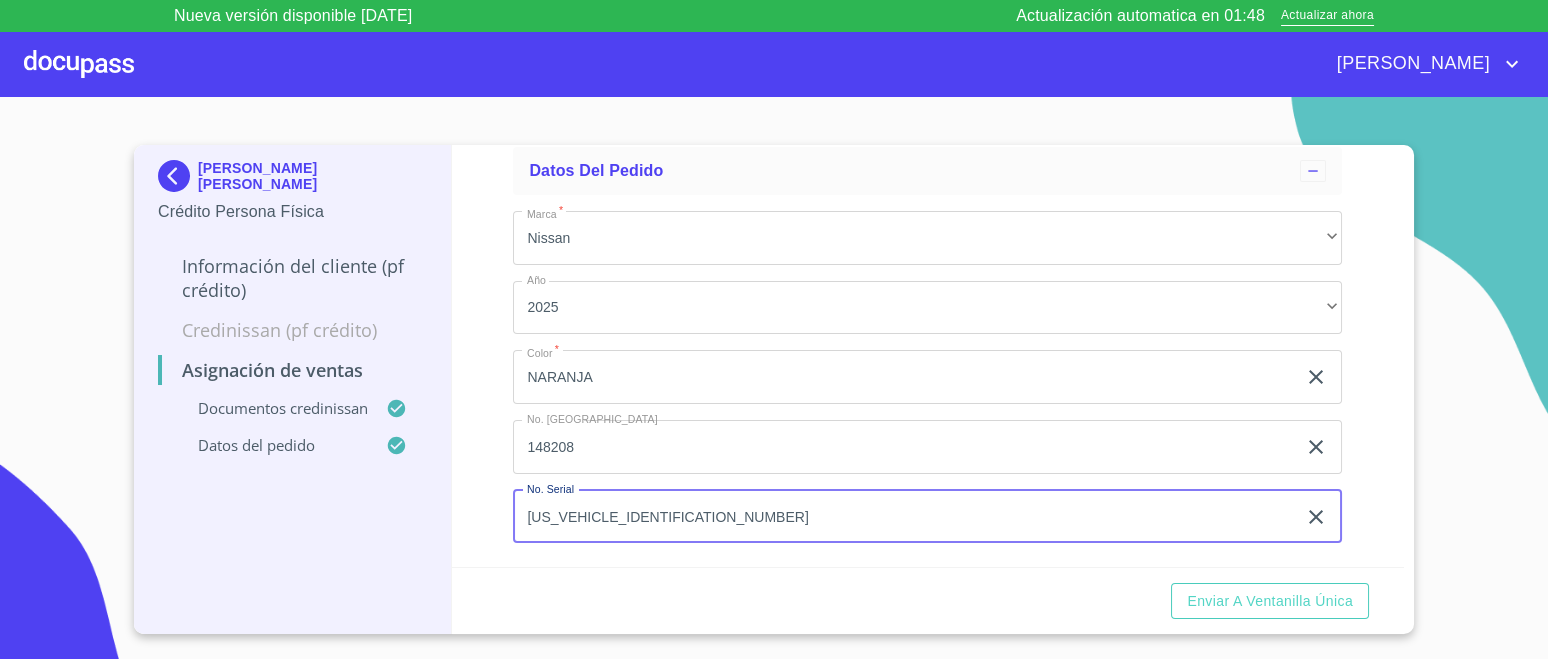 type on "MDHBD0FA9SG005298" 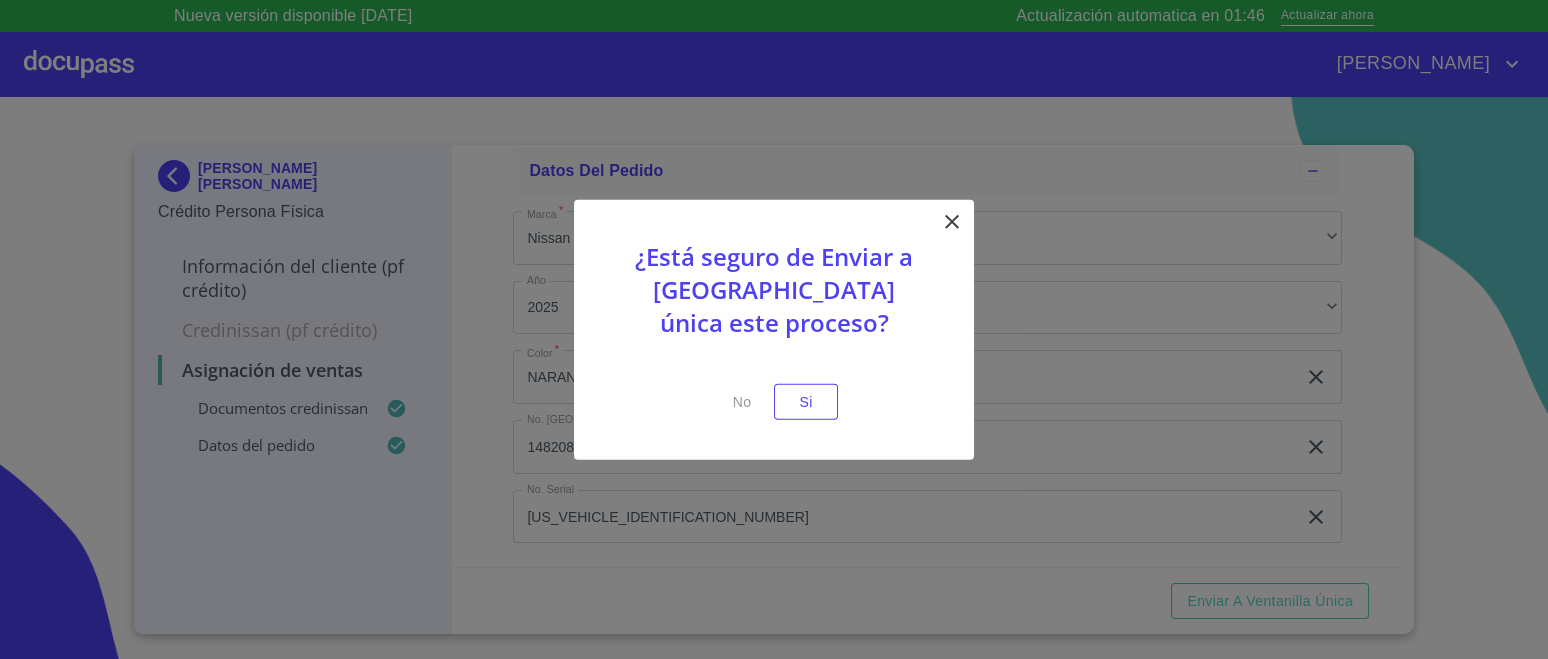 click on "Si" at bounding box center (806, 401) 